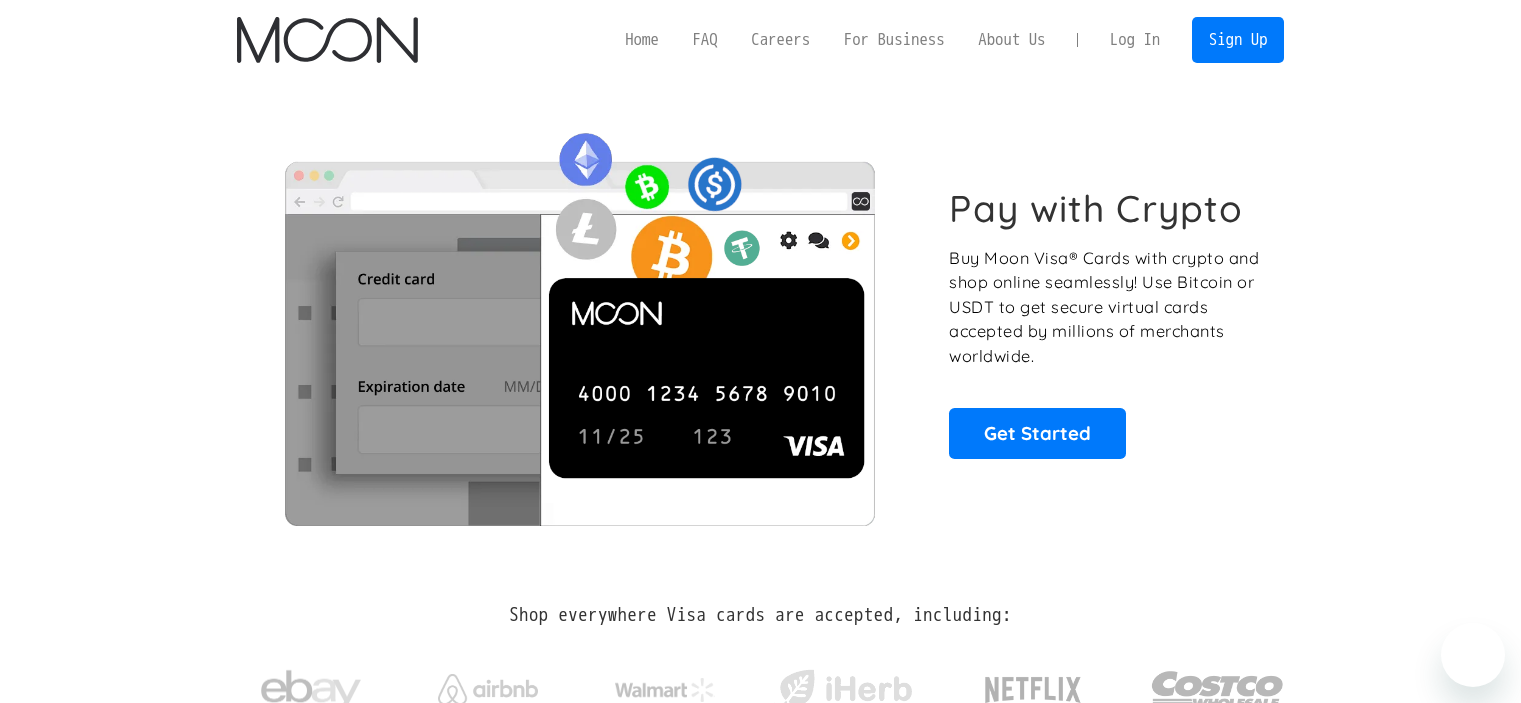 scroll, scrollTop: 0, scrollLeft: 0, axis: both 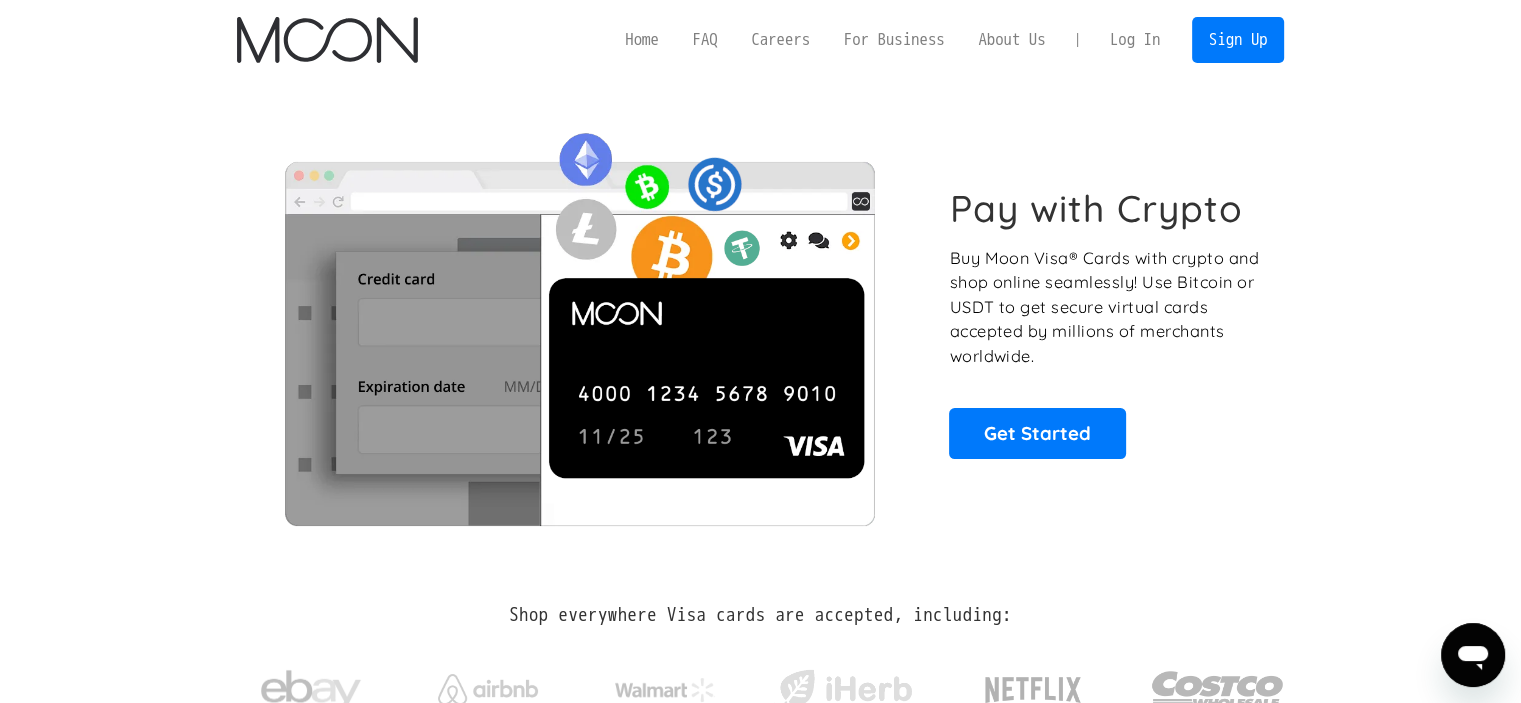 click on "Log In" at bounding box center (1135, 40) 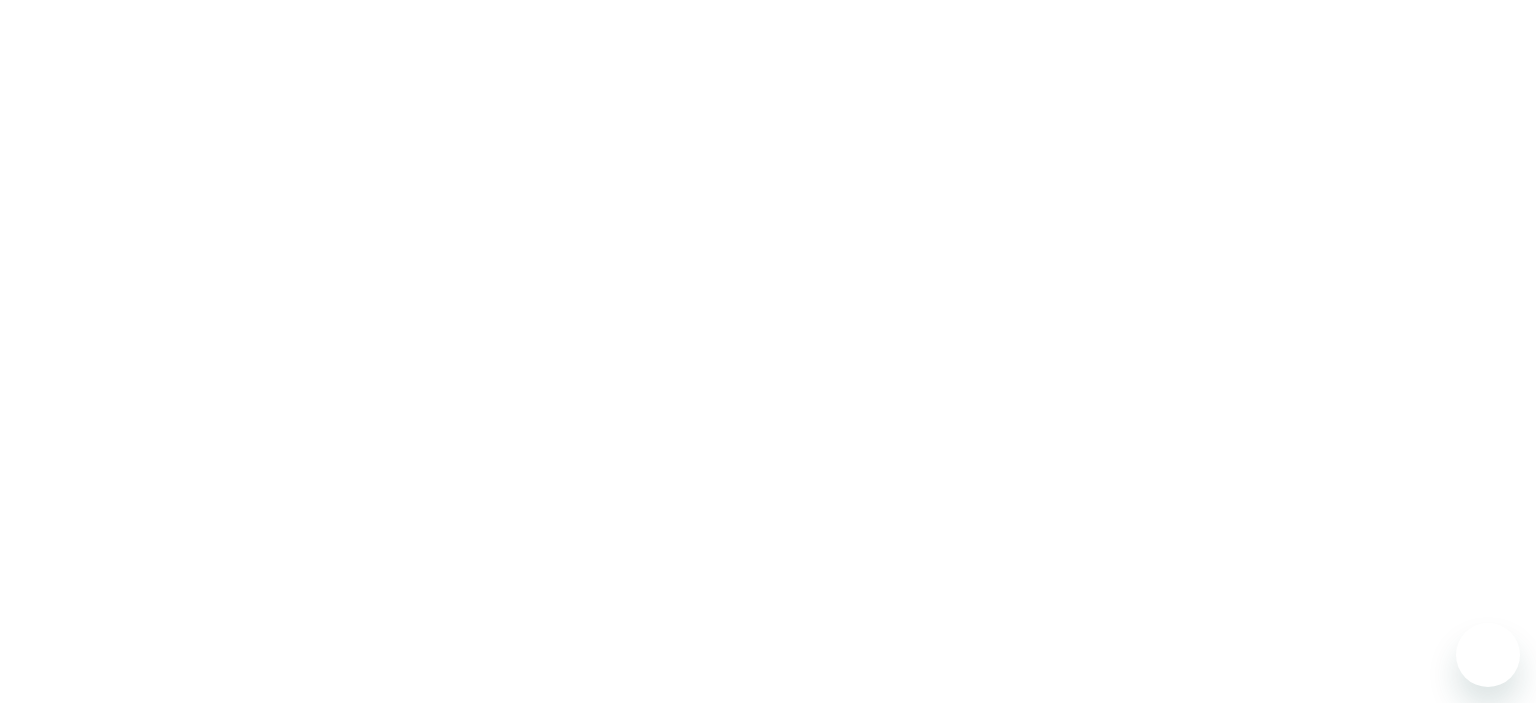 scroll, scrollTop: 0, scrollLeft: 0, axis: both 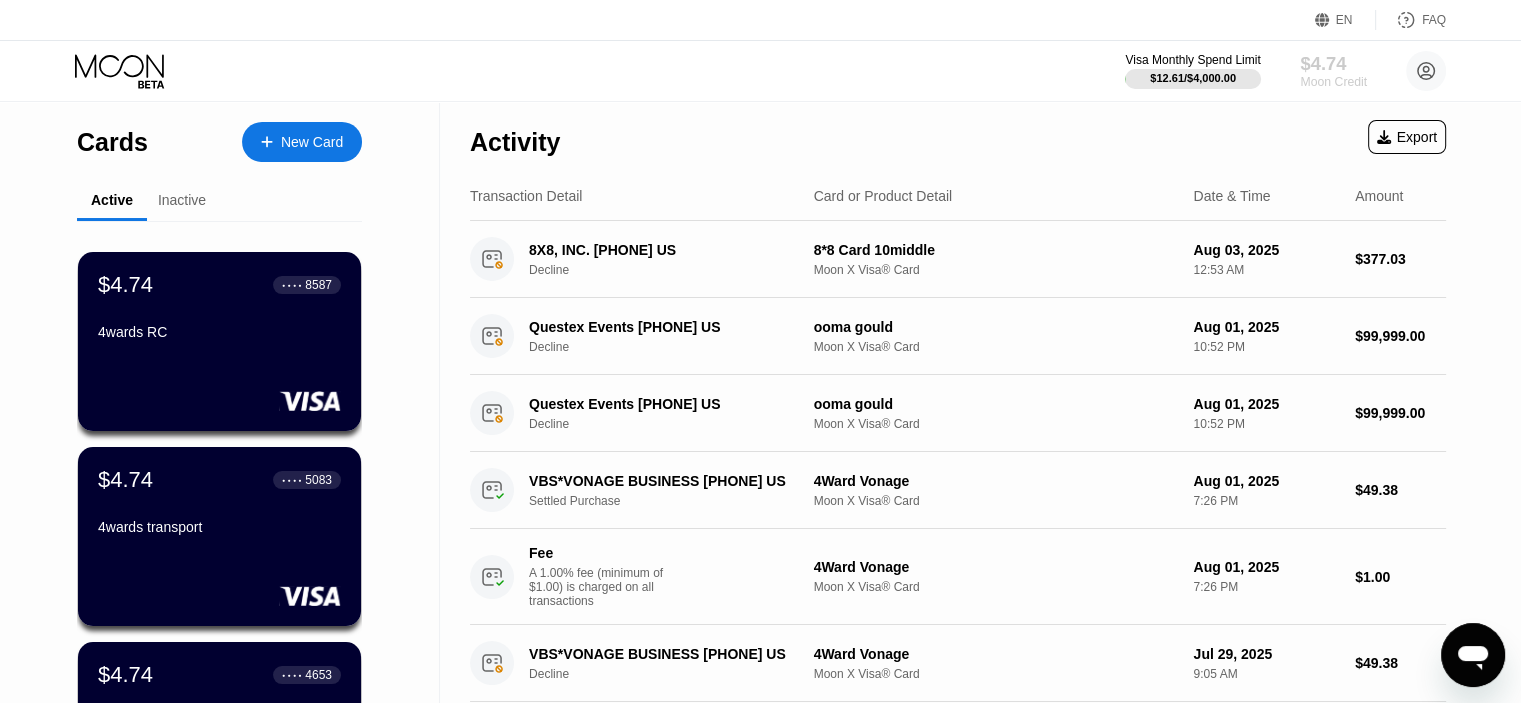 click on "$4.74" at bounding box center [1333, 63] 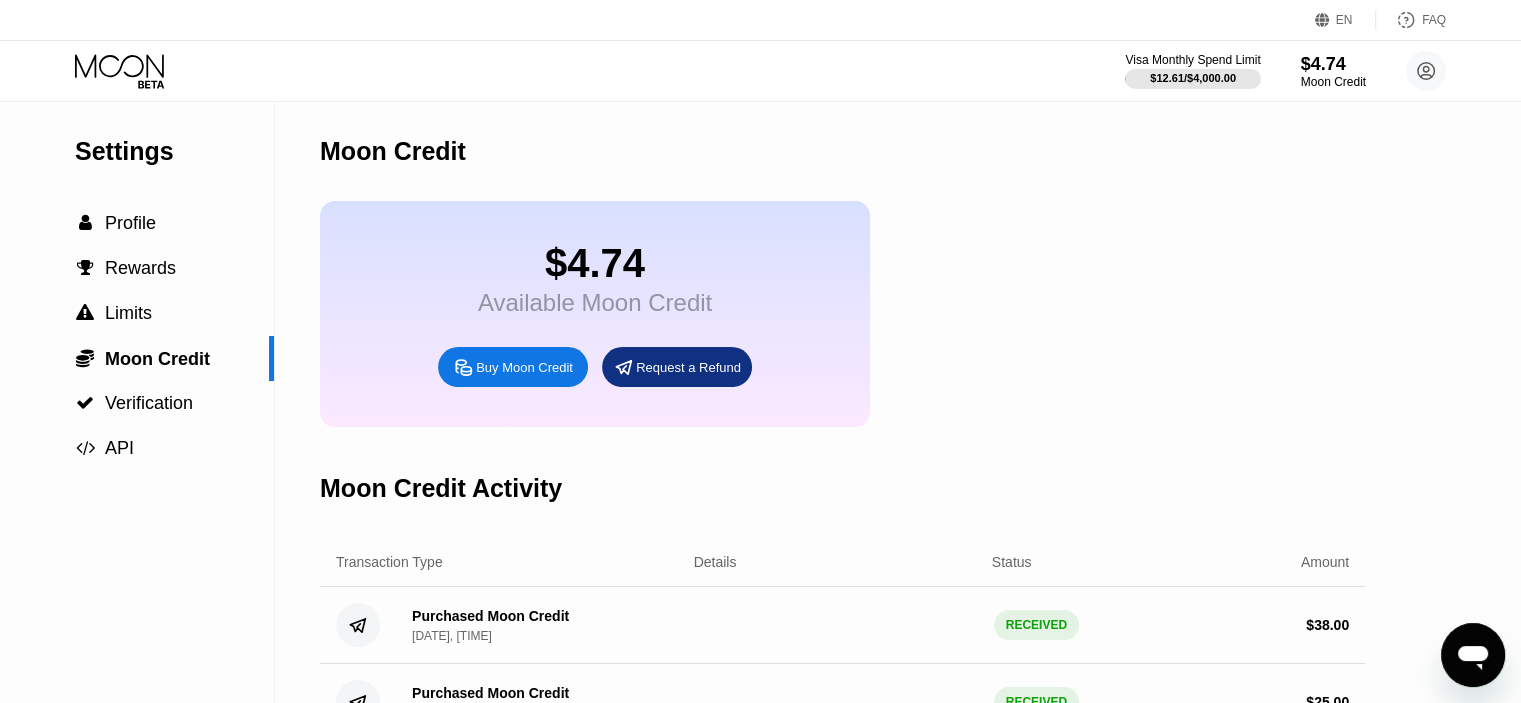 click on "Buy Moon Credit" at bounding box center [513, 367] 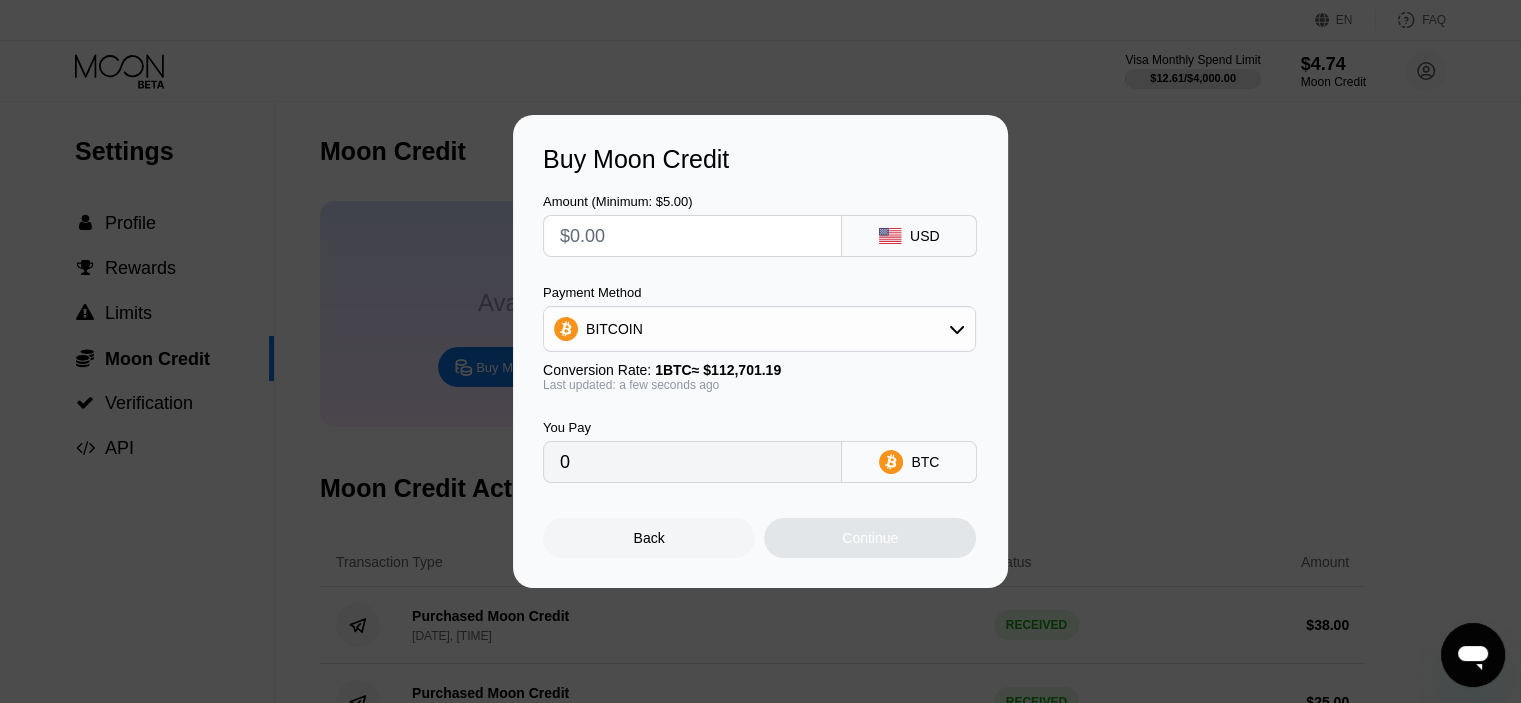 click at bounding box center [692, 236] 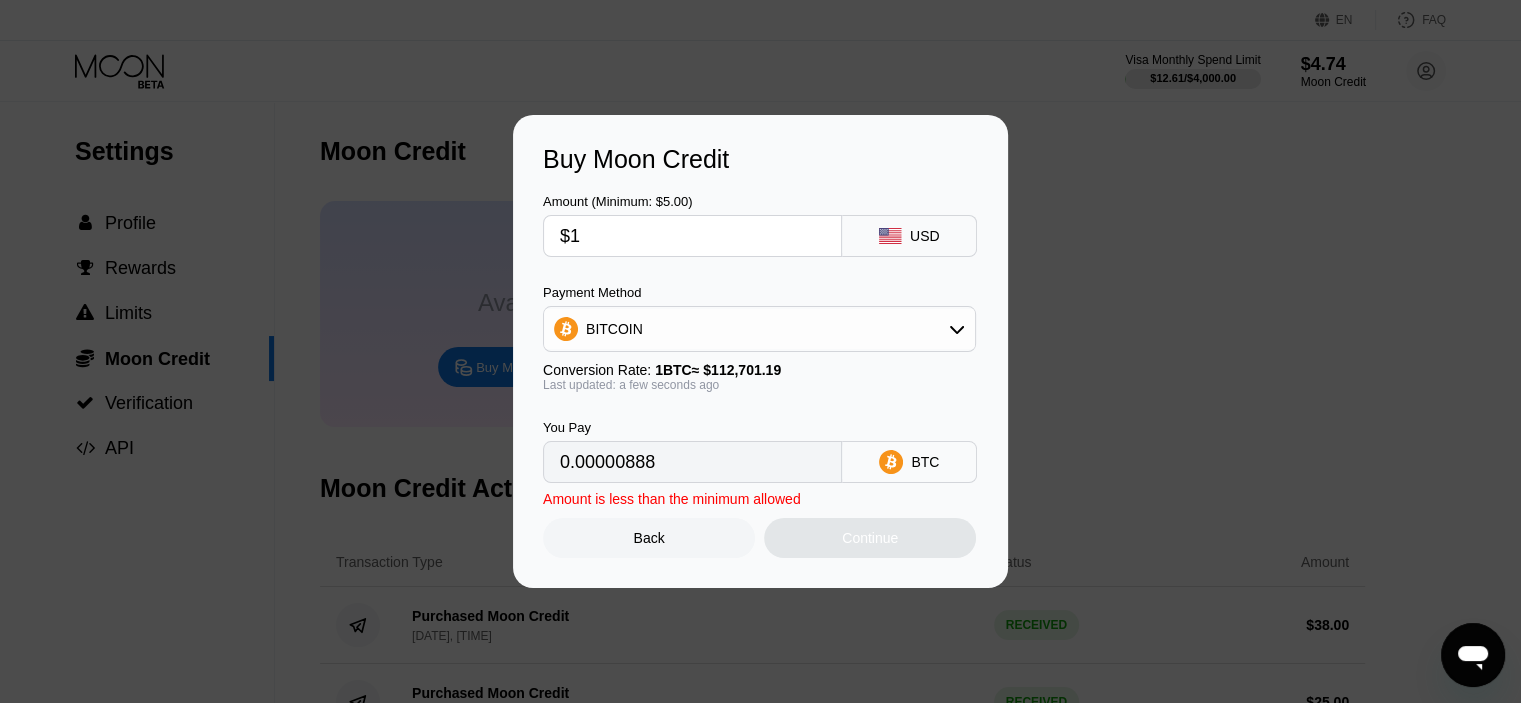 type on "0.00000888" 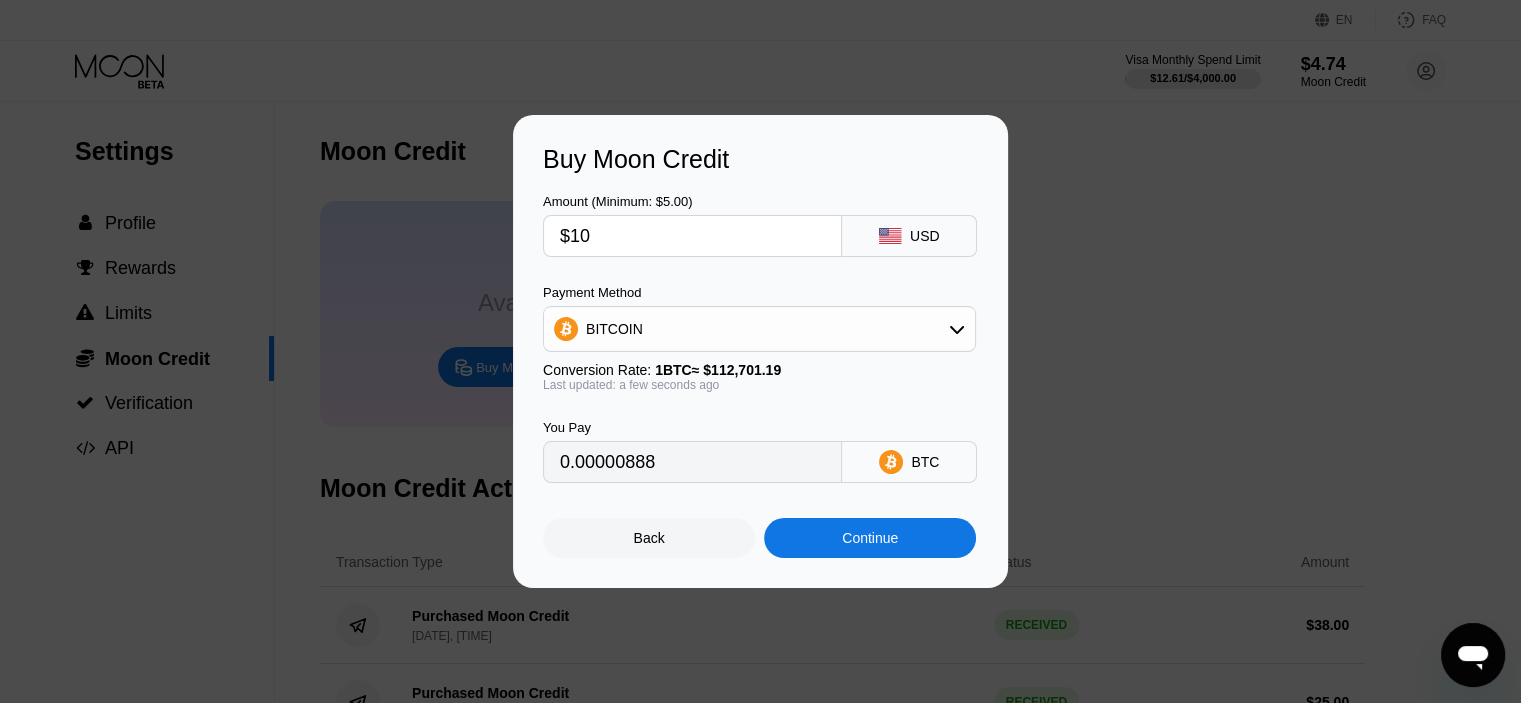 type on "0.00008874" 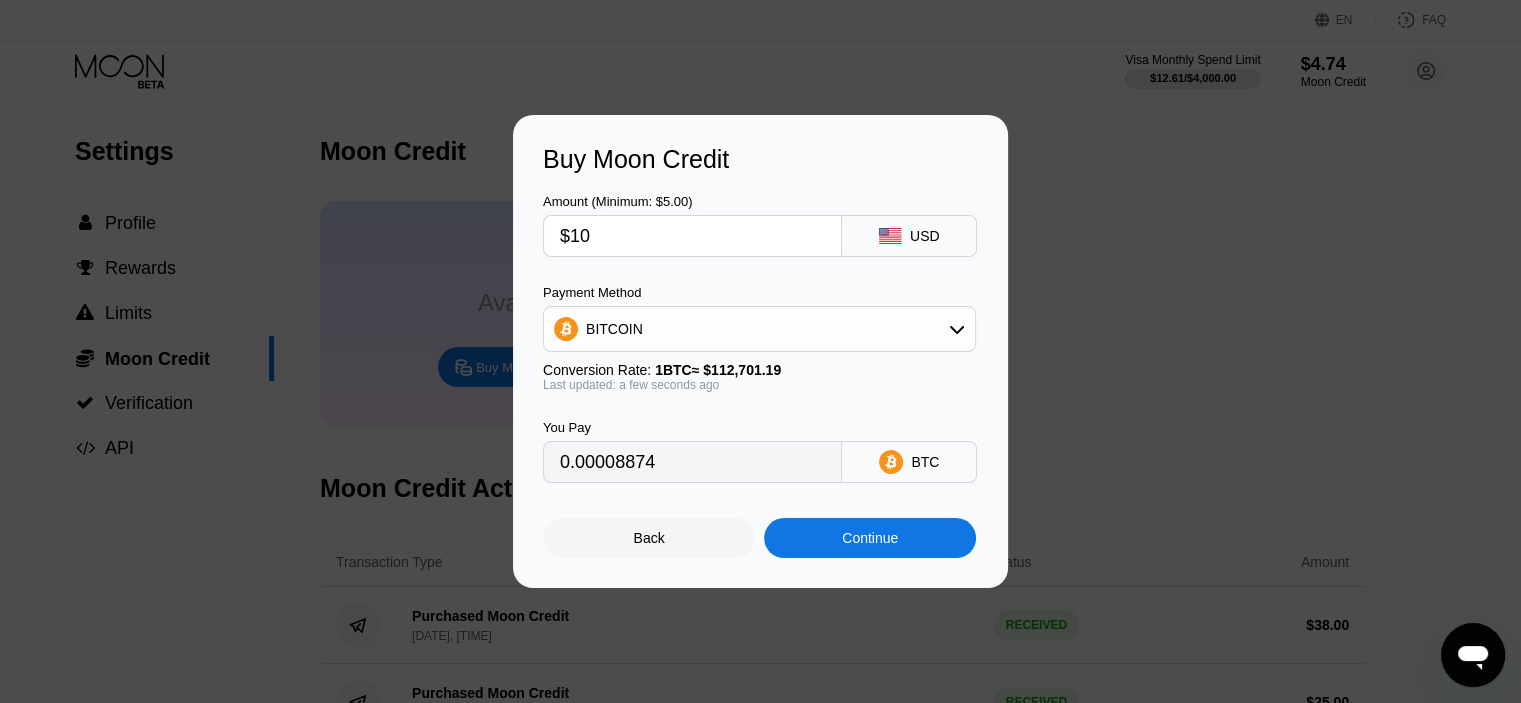 type on "$10" 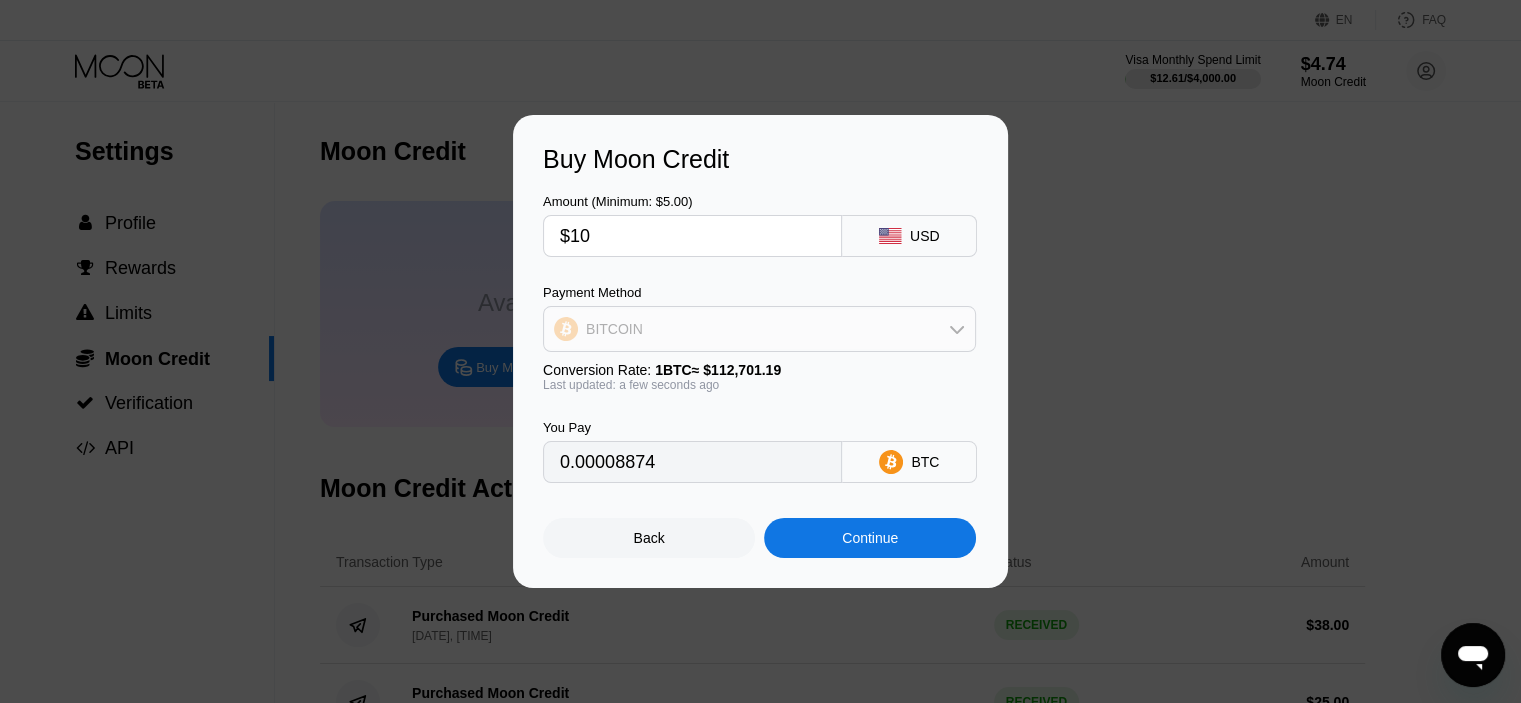 click on "BITCOIN" at bounding box center (759, 329) 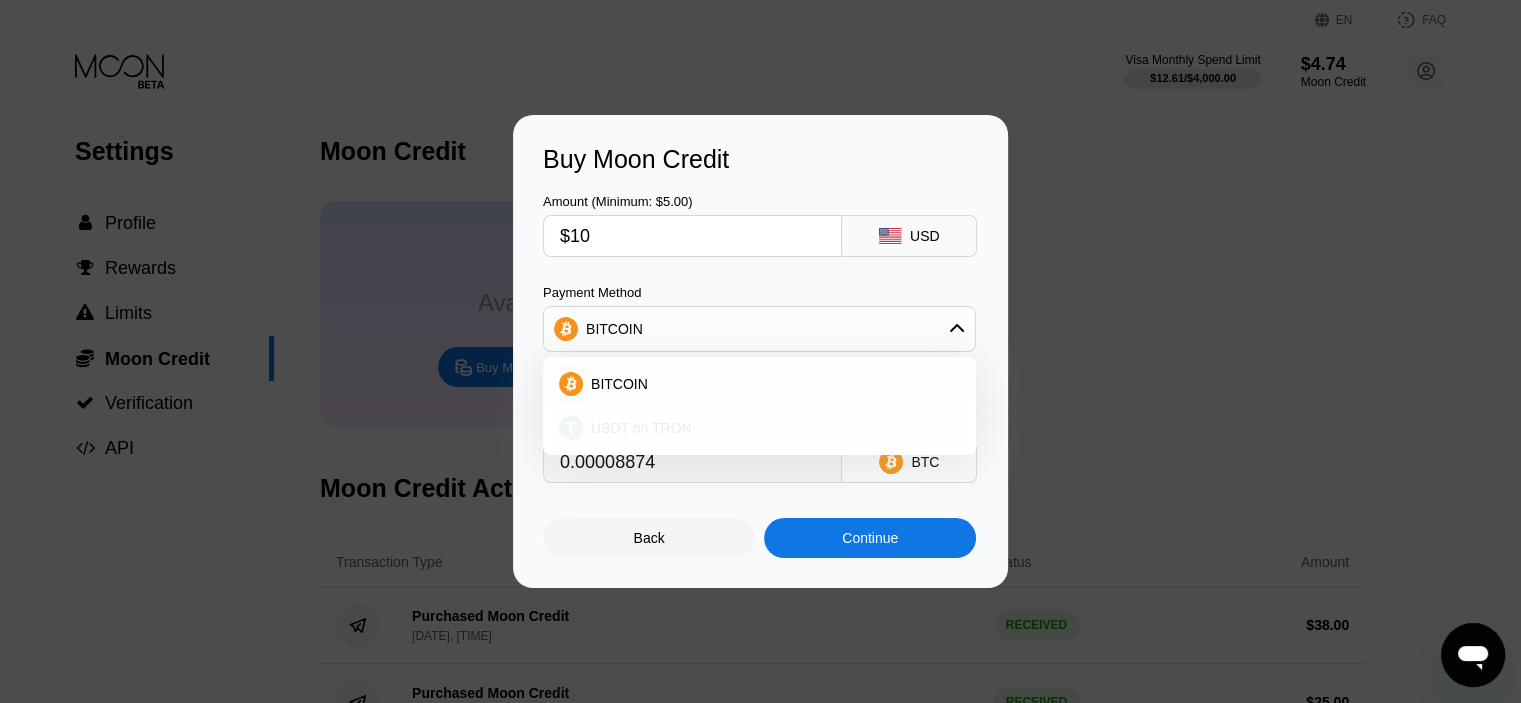click on "USDT on TRON" at bounding box center [641, 428] 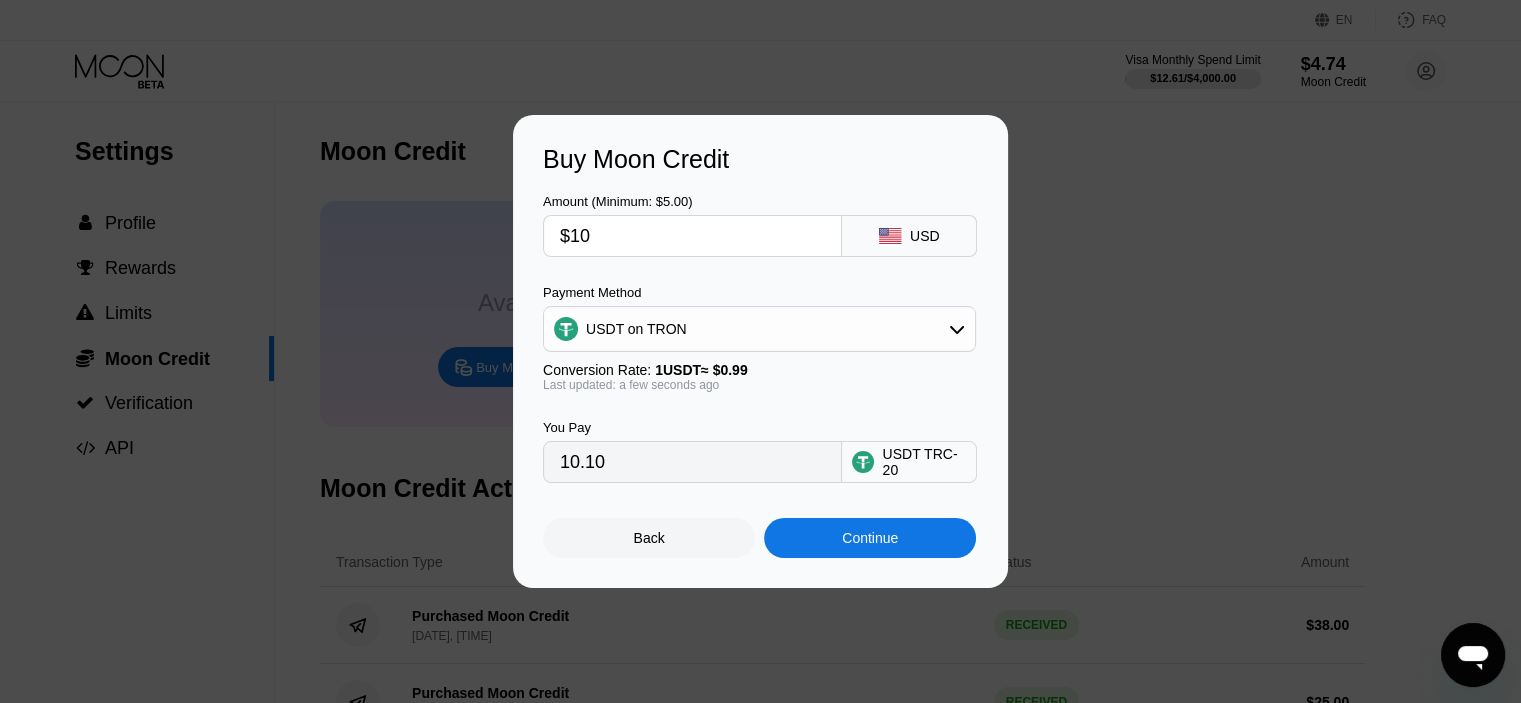 drag, startPoint x: 596, startPoint y: 235, endPoint x: 544, endPoint y: 245, distance: 52.95281 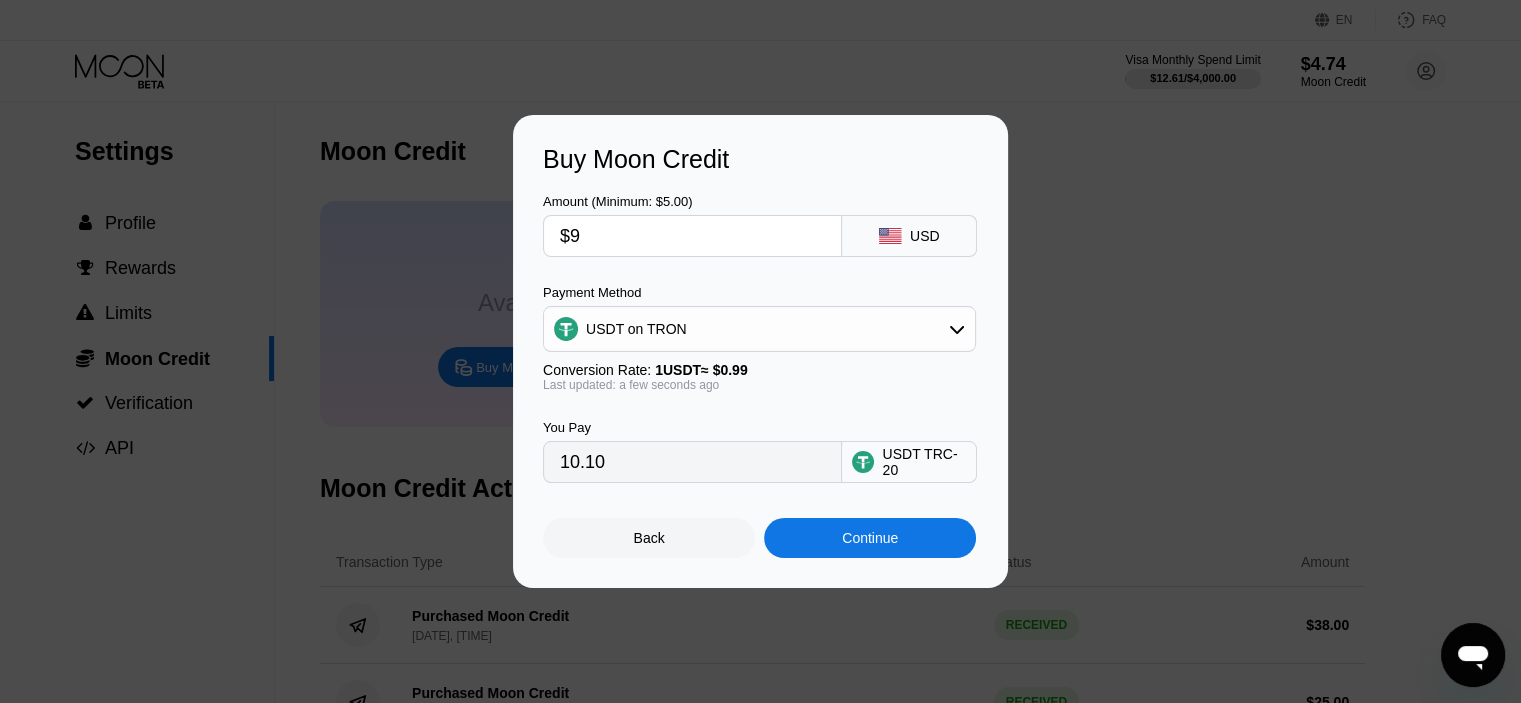 type on "9.09" 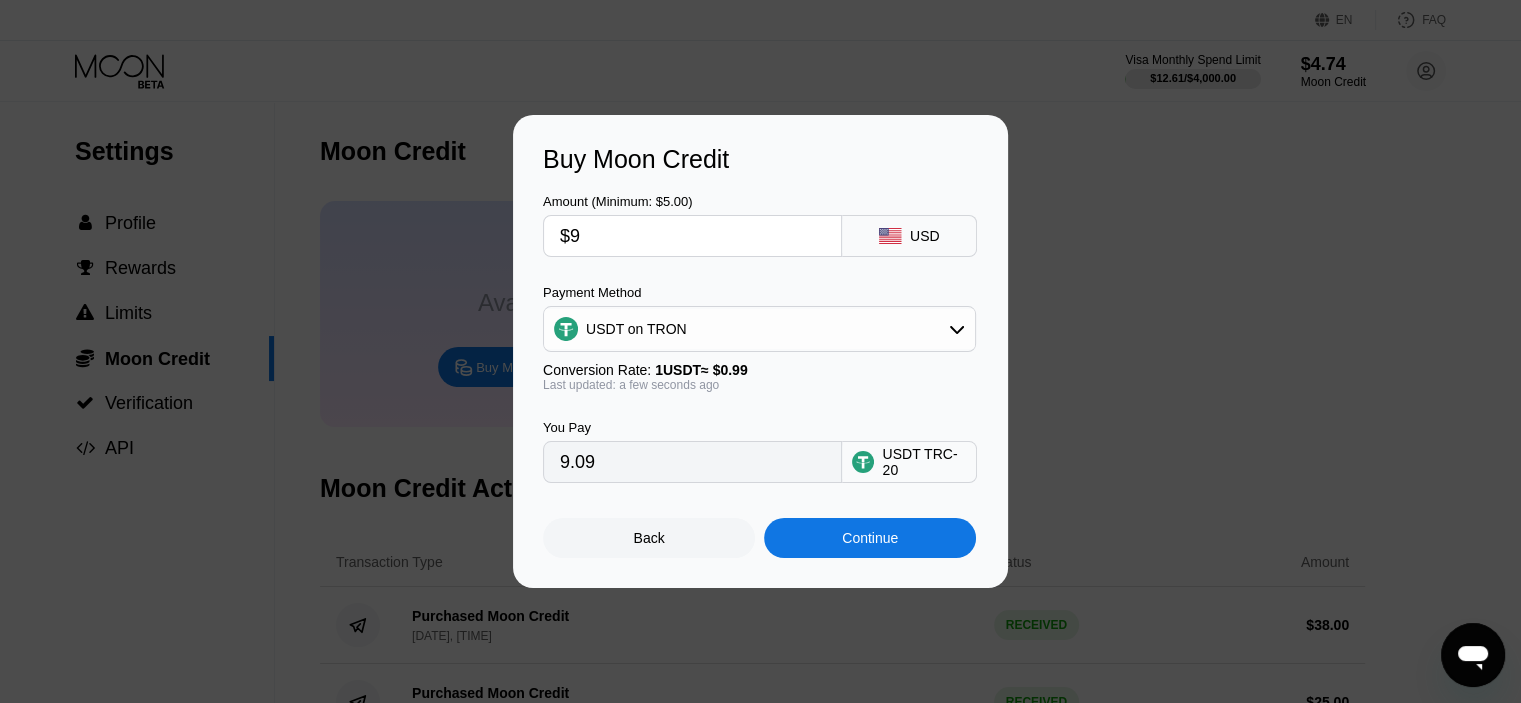 type on "$9" 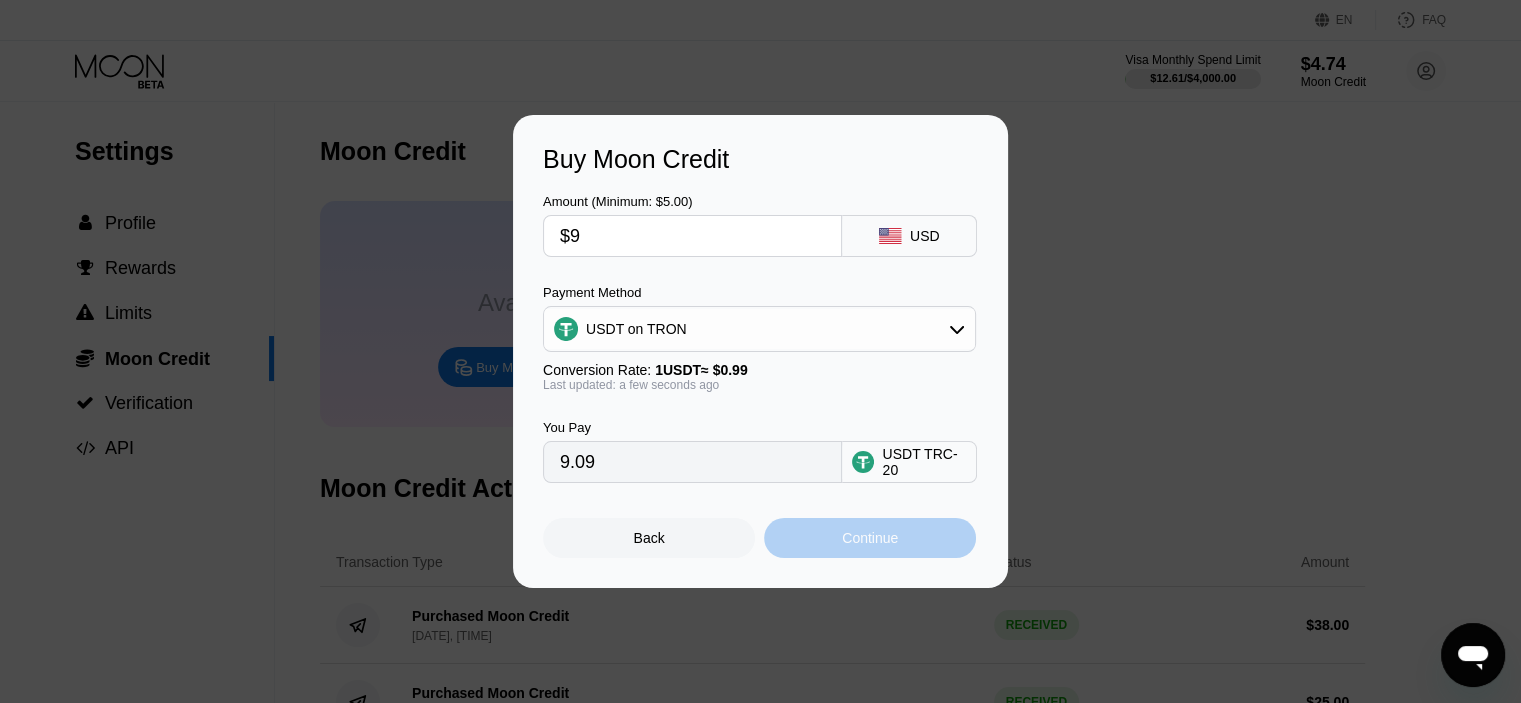 click on "Continue" at bounding box center [870, 538] 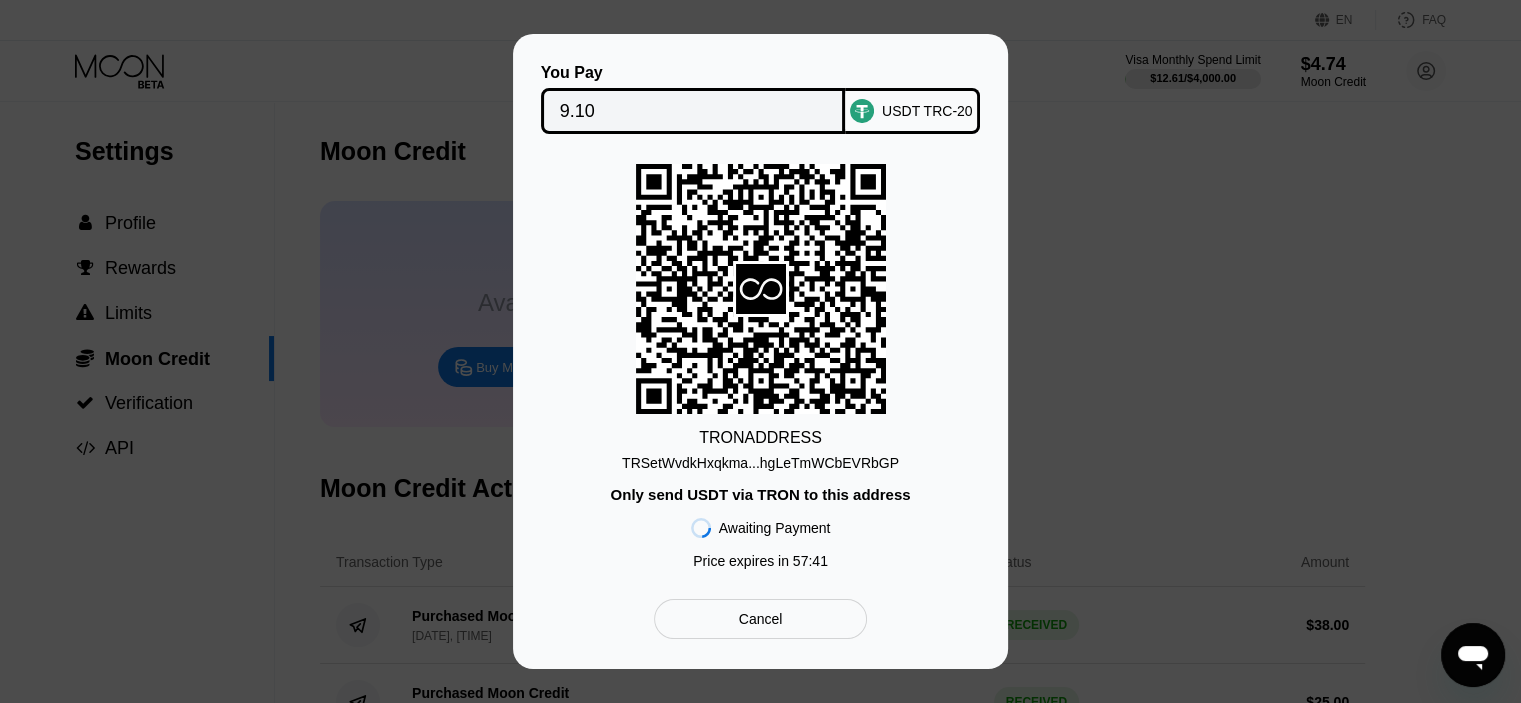 click on "TRSetWvdkHxqkma...hgLeTmWCbEVRbGP" at bounding box center (760, 463) 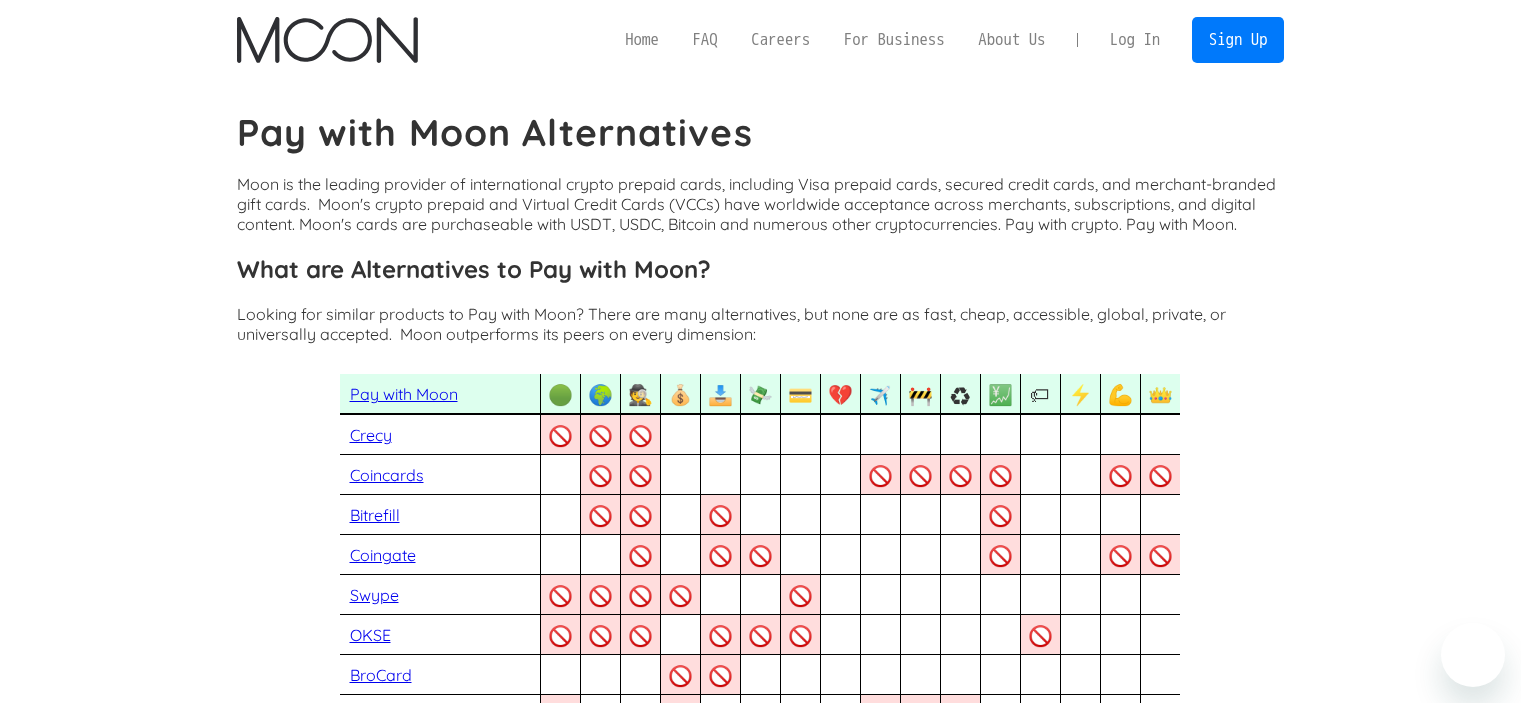 scroll, scrollTop: 0, scrollLeft: 0, axis: both 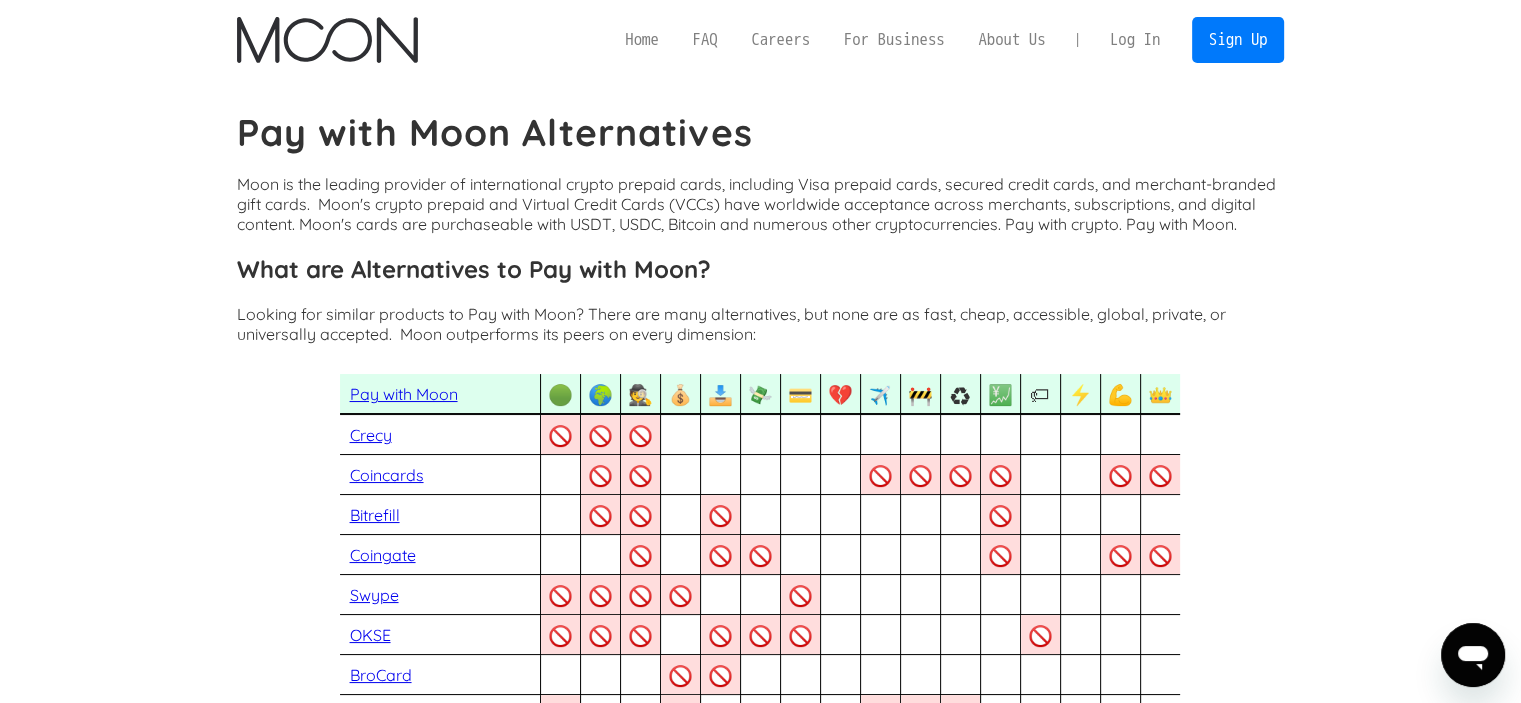 click on "Pay with Moon Alternatives Moon is the leading provider of international crypto prepaid cards, including Visa prepaid cards, secured credit cards, and merchant-branded gift cards.  Moon's crypto prepaid and Virtual Credit Cards (VCCs) have worldwide acceptance across merchants, subscriptions, and digital content. Moon's cards are purchaseable with USDT, USDC, Bitcoin and numerous other cryptocurrencies. Pay with crypto. Pay with Moon. What are Alternatives to Pay with Moon? Looking for similar products to Pay with Moon? There are many alternatives, but none are as fast, cheap, accessible, global, private, or universally accepted.  Moon outperforms its peers on every dimension: Pay with Moon 🟢 🟢 Live & Active Many crypto card providers have disappeared over the years. Moon continues as the primary source for crypto-linked Visa prepaid cards, secured credit cards and gift cards. 🌍 🌍 Globally Available 🕵 🕵 Private & Secure 💰 💰 Multiple Currencies 📥 📥 No Load & Topup Fee 💸 💸" at bounding box center [760, 1959] 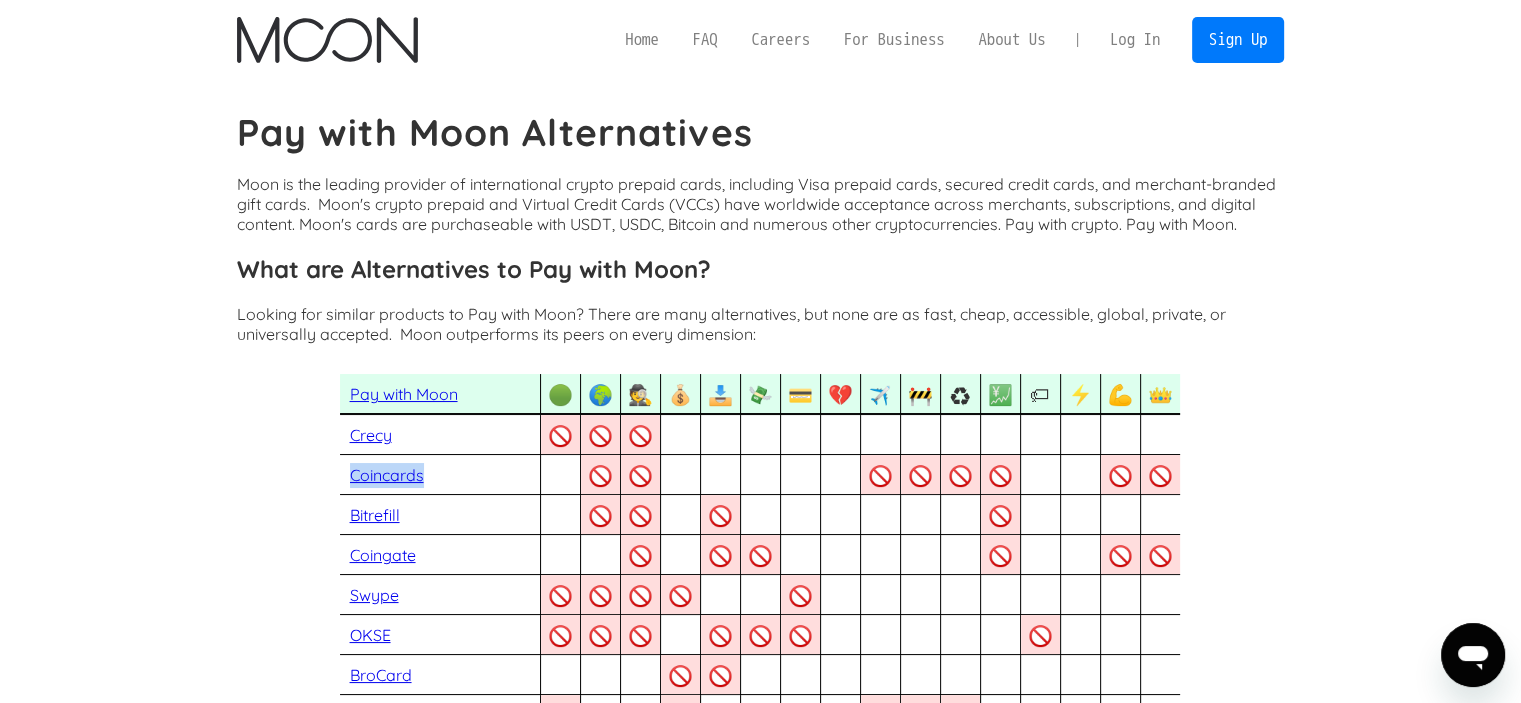 drag, startPoint x: 320, startPoint y: 483, endPoint x: 424, endPoint y: 481, distance: 104.019226 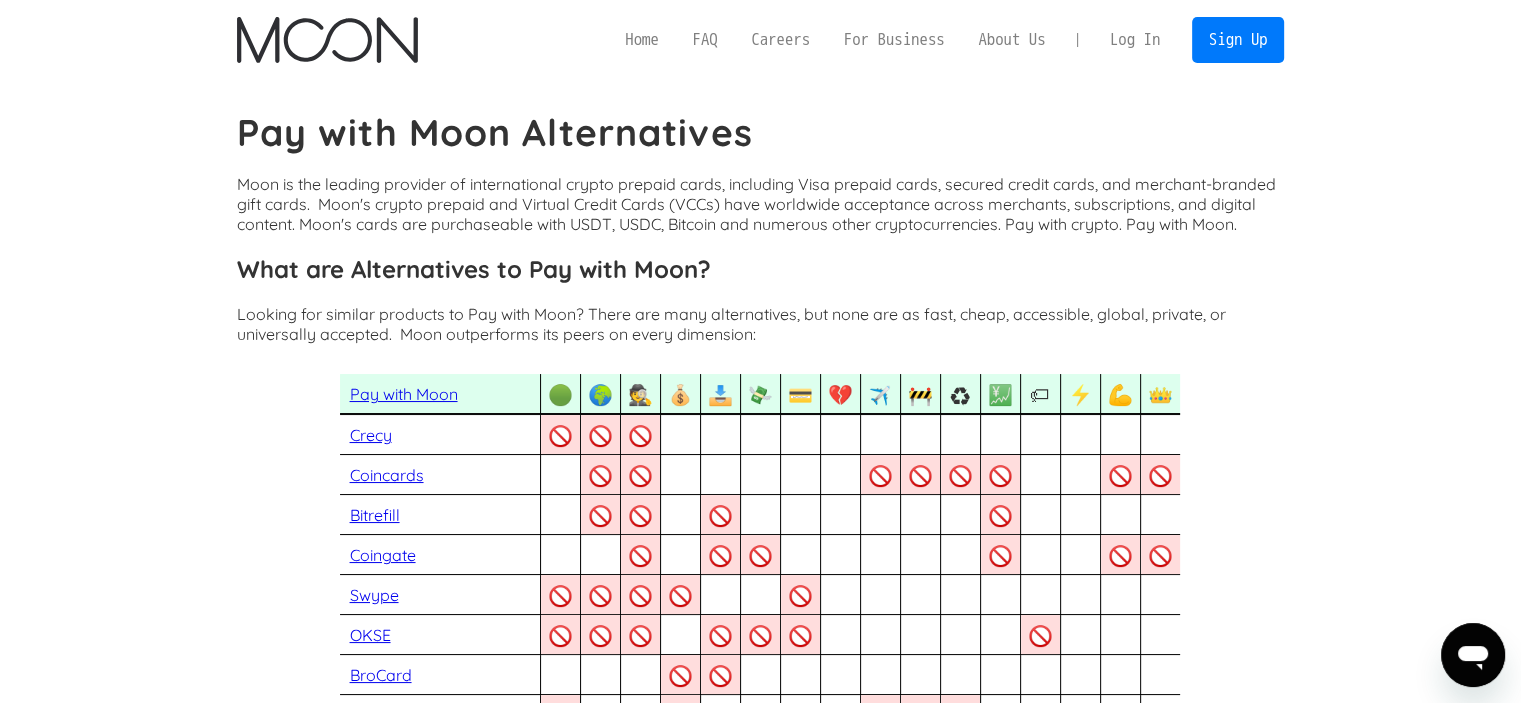 click on "Pay with Moon Alternatives Moon is the leading provider of international crypto prepaid cards, including Visa prepaid cards, secured credit cards, and merchant-branded gift cards.  Moon's crypto prepaid and Virtual Credit Cards (VCCs) have worldwide acceptance across merchants, subscriptions, and digital content. Moon's cards are purchaseable with USDT, USDC, Bitcoin and numerous other cryptocurrencies. Pay with crypto. Pay with Moon. What are Alternatives to Pay with Moon? Looking for similar products to Pay with Moon? There are many alternatives, but none are as fast, cheap, accessible, global, private, or universally accepted.  Moon outperforms its peers on every dimension: Pay with Moon 🟢 🟢 Live & Active Many crypto card providers have disappeared over the years. Moon continues as the primary source for crypto-linked Visa prepaid cards, secured credit cards and gift cards. 🌍 🌍 Globally Available 🕵 🕵 Private & Secure 💰 💰 Multiple Currencies 📥 📥 No Load & Topup Fee 💸 💸" at bounding box center (760, 1959) 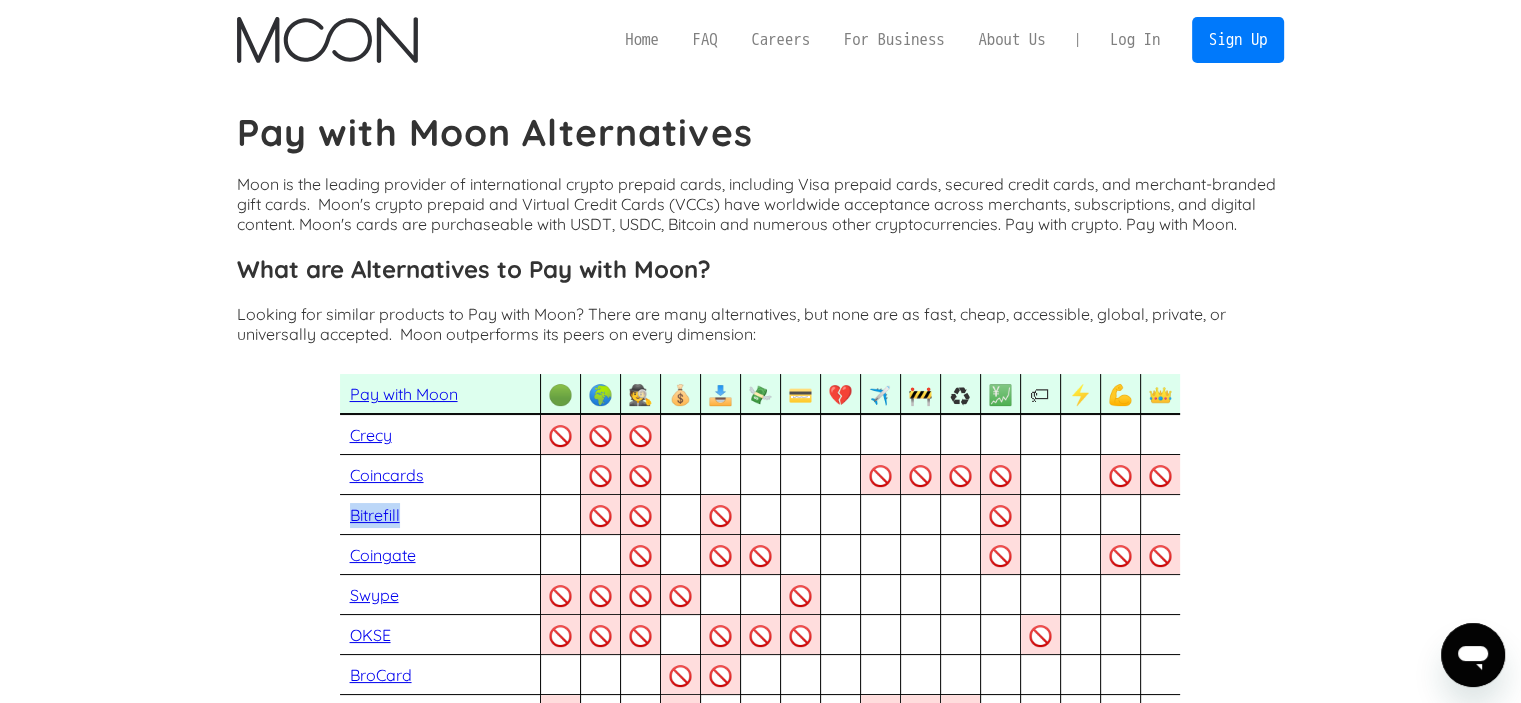 drag, startPoint x: 364, startPoint y: 517, endPoint x: 408, endPoint y: 523, distance: 44.407207 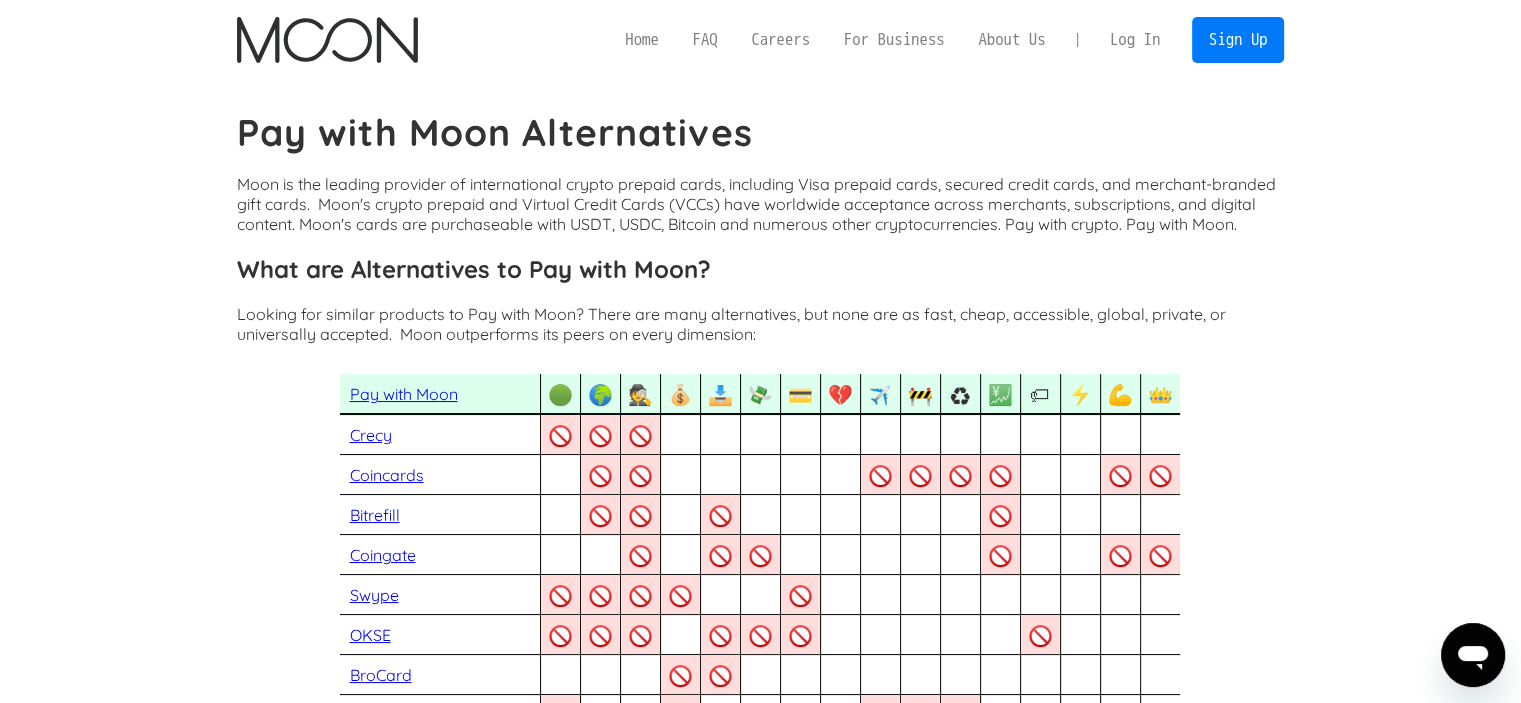 click on "Pay with Moon 🟢 🟢 Live & Active Many crypto card providers have disappeared over the years. Moon continues as the primary source for crypto-linked Visa prepaid cards, secured credit cards and gift cards. 🌍 🌍 Globally Available Moon's range of products are available and accessed by individuals across [NUMBER]+ countries and all continents. 🕵 🕵 Private & Secure Exposing your sensitive personal information should not be a requirement for day to day spend, including of crypto. Moon offers a private a secure path to spend. 💰 💰 Multiple Currencies We're Bitcoin first but coin agnostic: integrated with Reown (WalletConnect) and built to directly accept Bitcoin onchain, Lightning, UDST on Tron, and many other currencies. 📥 📥 No Load & Topup Fee Moon does not charge for load or topup of cards or credit, and our exchange rate is passed on from wholesale providers. 💸 💸 Simple FX Fees 💳 💳 High Card Limits 💔 💔 No Closure Fees ✈️  ✈️  Globally Spendable 🚧 🚧 ♻ ♻" at bounding box center [760, 954] 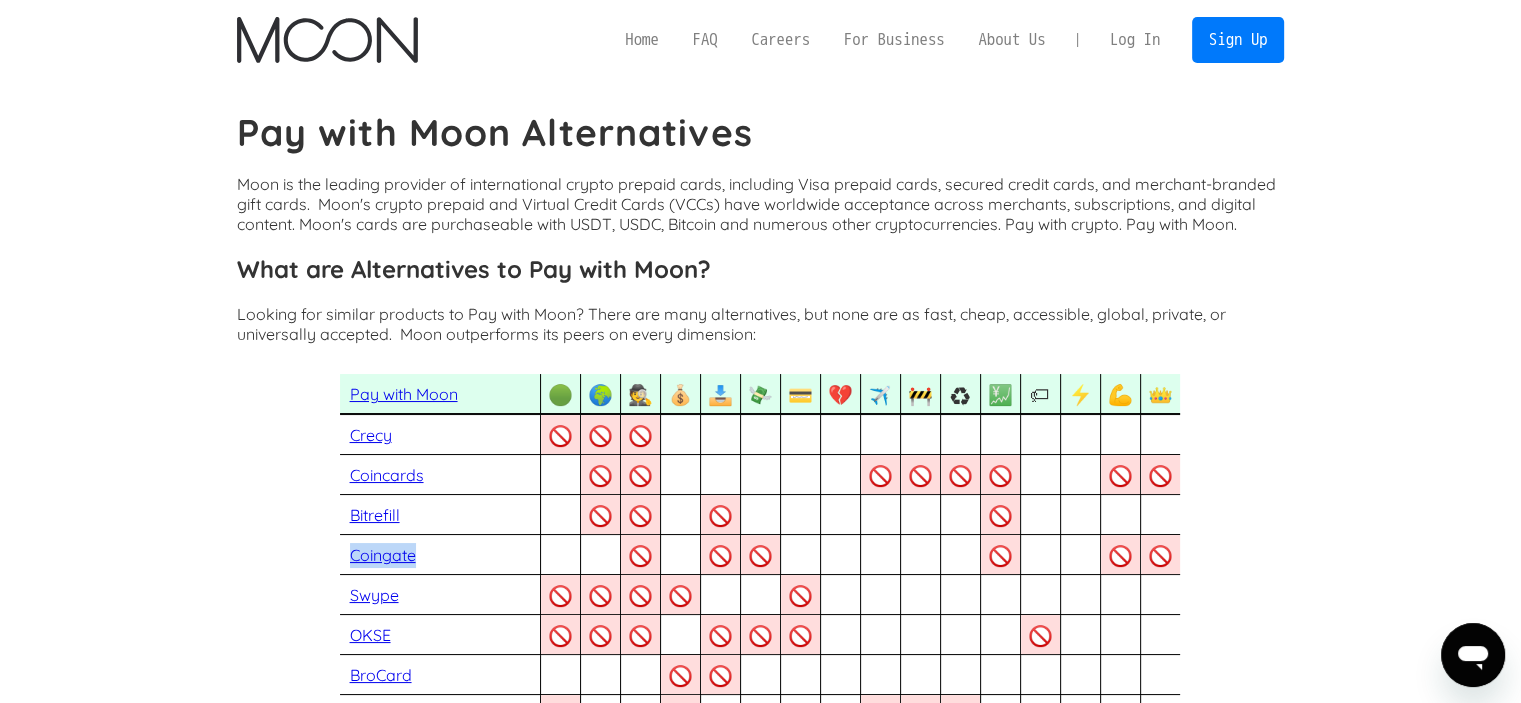 drag, startPoint x: 318, startPoint y: 570, endPoint x: 430, endPoint y: 558, distance: 112.64102 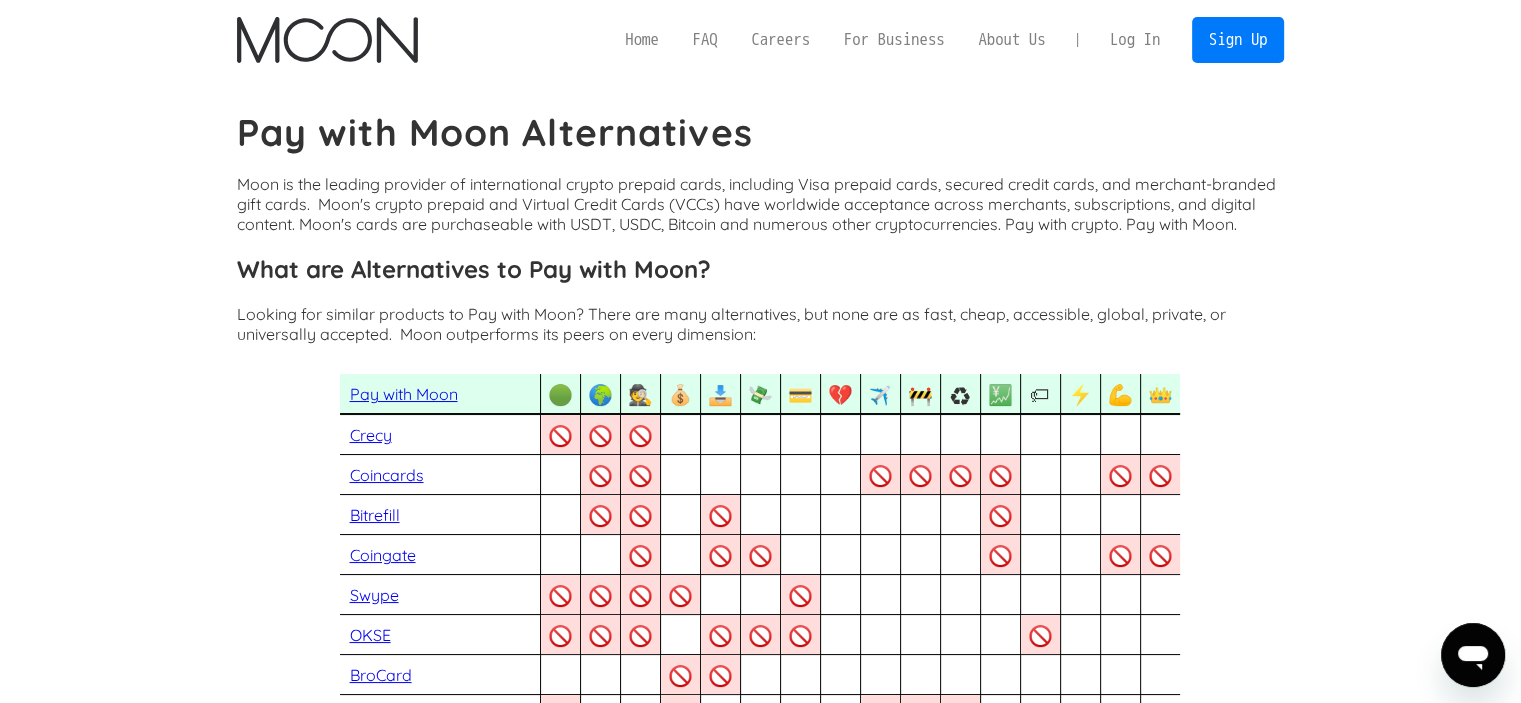 click on "Pay with Moon Alternatives Moon is the leading provider of international crypto prepaid cards, including Visa prepaid cards, secured credit cards, and merchant-branded gift cards.  Moon's crypto prepaid and Virtual Credit Cards (VCCs) have worldwide acceptance across merchants, subscriptions, and digital content. Moon's cards are purchaseable with USDT, USDC, Bitcoin and numerous other cryptocurrencies. Pay with crypto. Pay with Moon. What are Alternatives to Pay with Moon? Looking for similar products to Pay with Moon? There are many alternatives, but none are as fast, cheap, accessible, global, private, or universally accepted.  Moon outperforms its peers on every dimension: Pay with Moon 🟢 🟢 Live & Active Many crypto card providers have disappeared over the years. Moon continues as the primary source for crypto-linked Visa prepaid cards, secured credit cards and gift cards. 🌍 🌍 Globally Available 🕵 🕵 Private & Secure 💰 💰 Multiple Currencies 📥 📥 No Load & Topup Fee 💸 💸" at bounding box center (760, 1959) 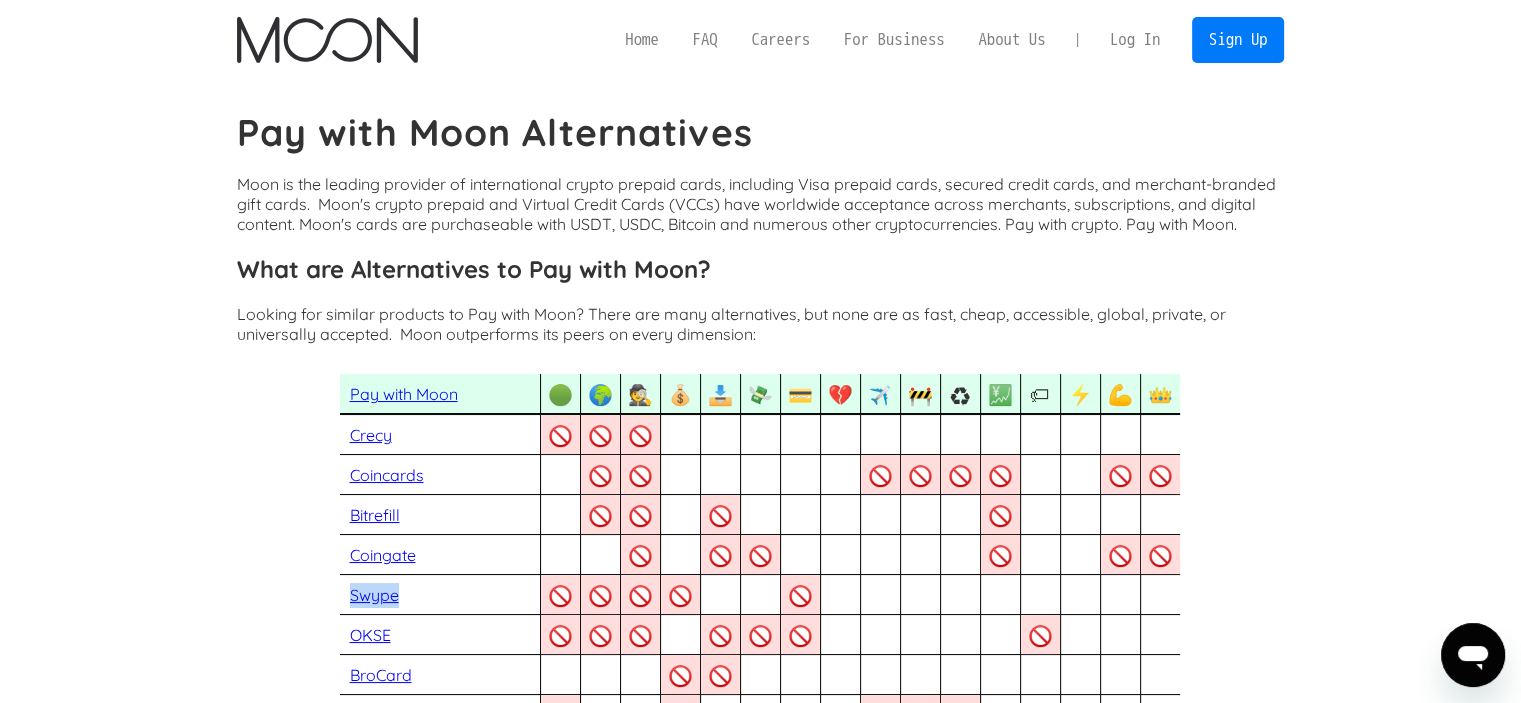 drag, startPoint x: 366, startPoint y: 595, endPoint x: 419, endPoint y: 591, distance: 53.15073 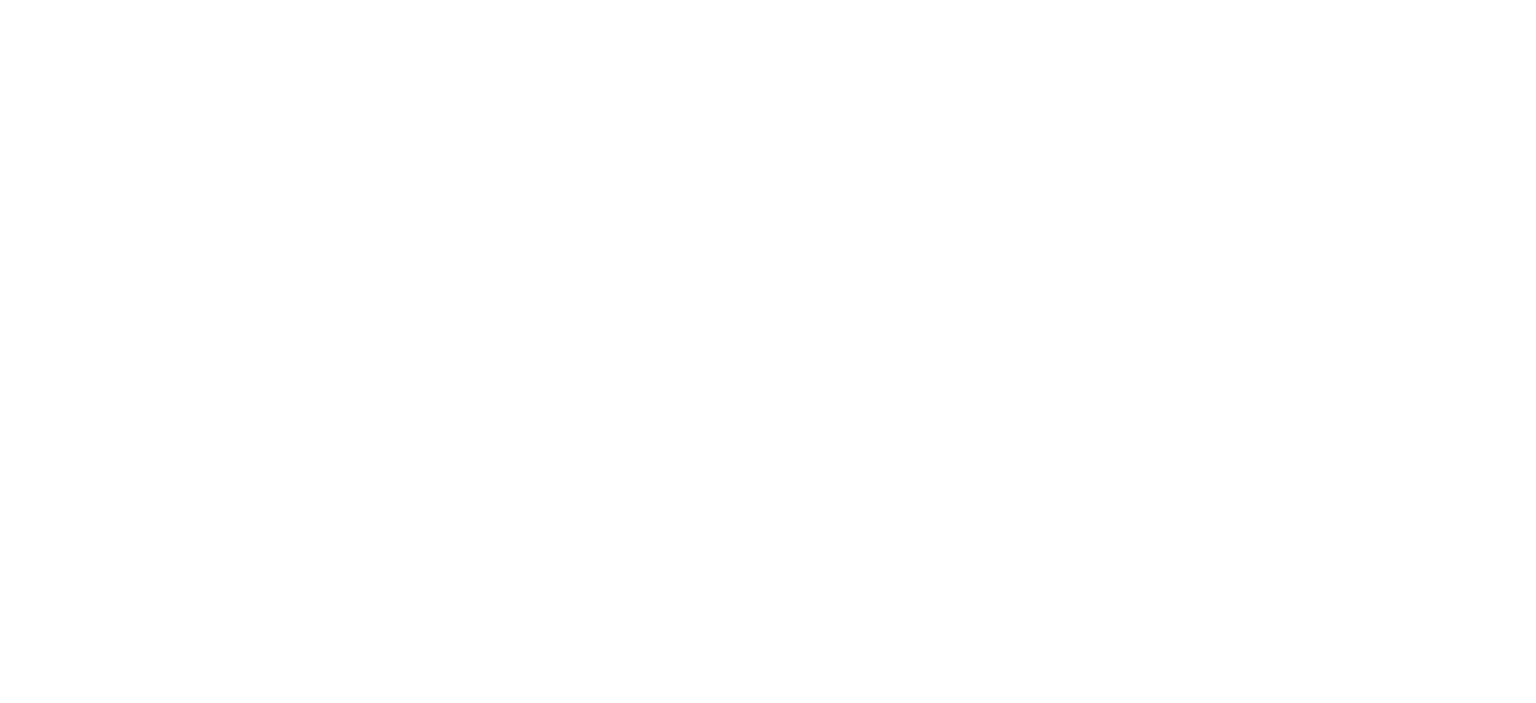 scroll, scrollTop: 0, scrollLeft: 0, axis: both 